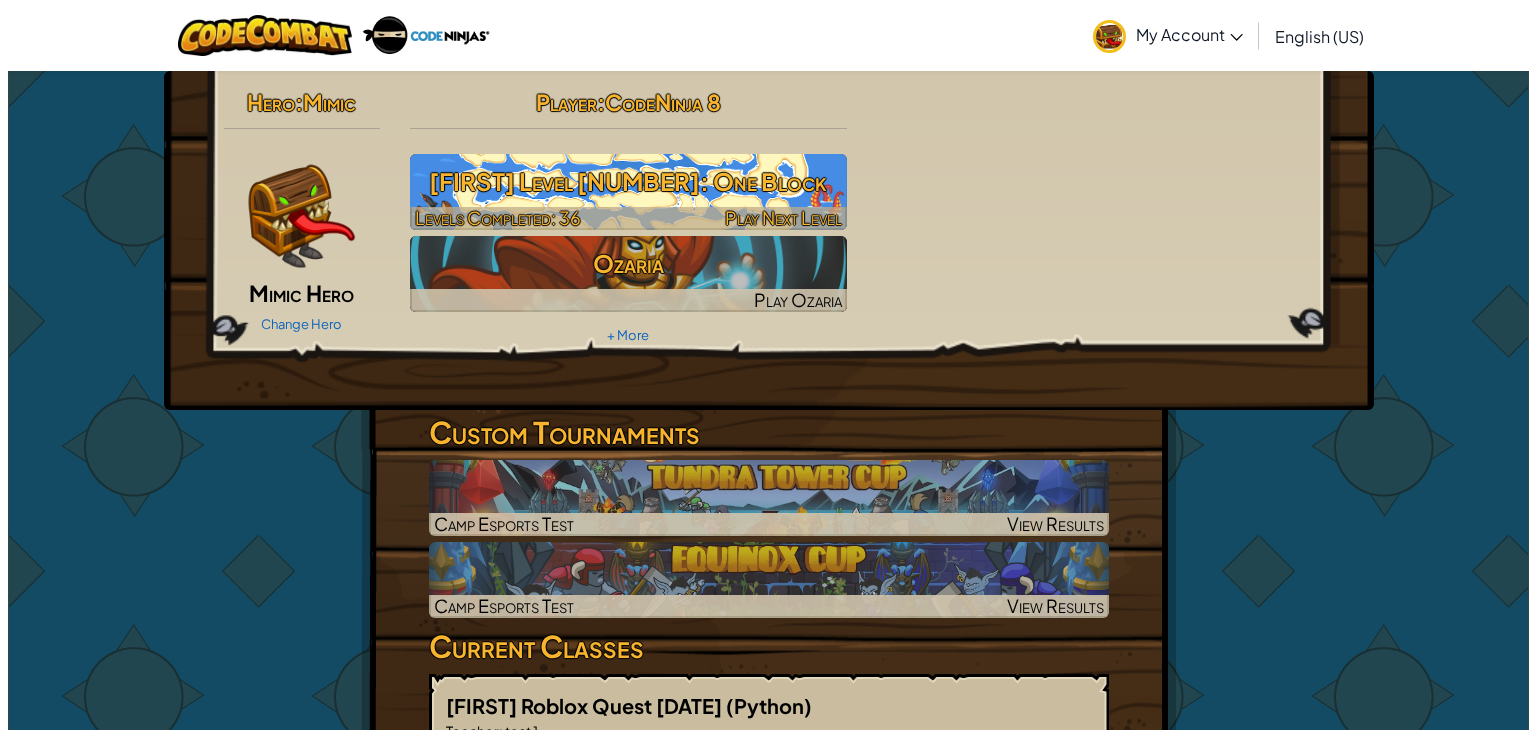 scroll, scrollTop: 0, scrollLeft: 0, axis: both 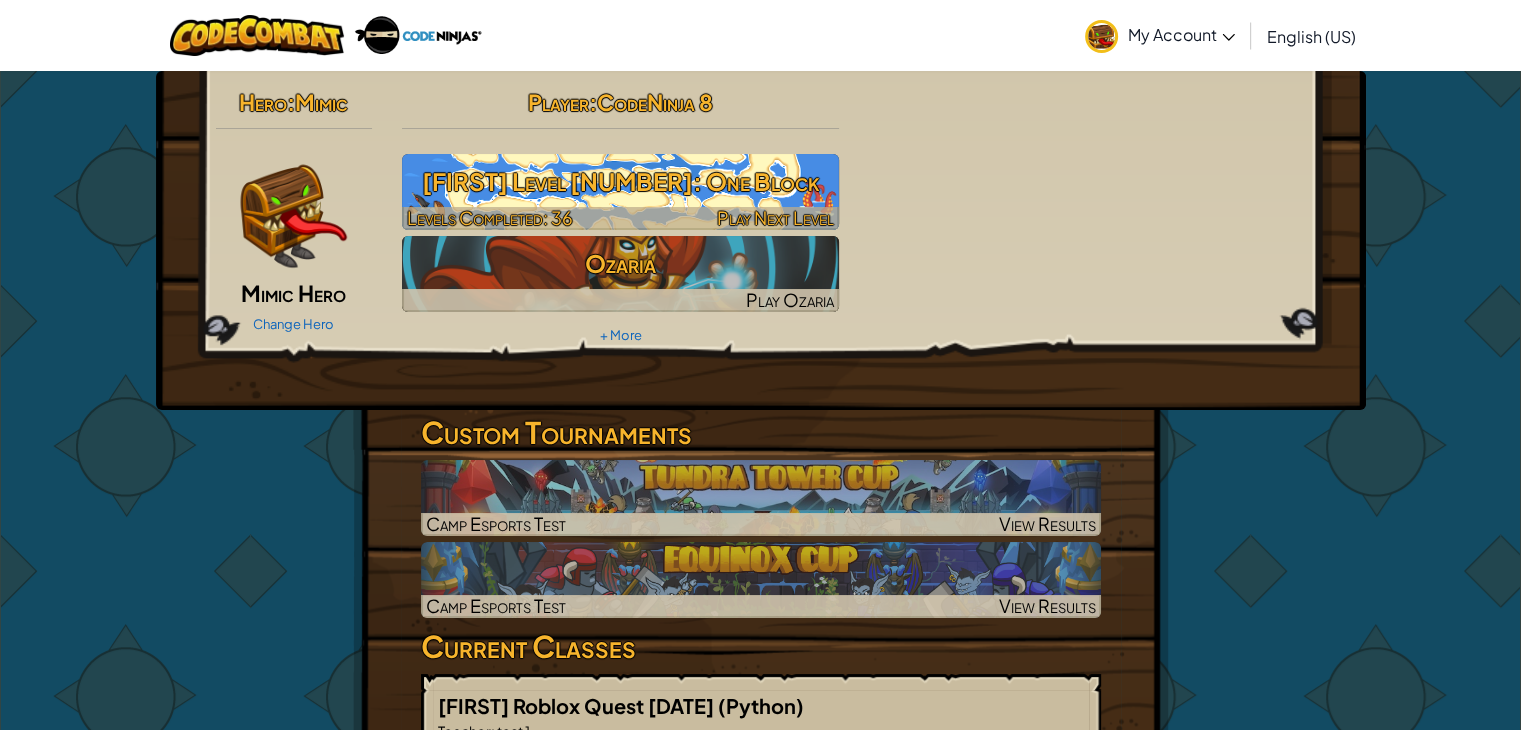 click on "JR Level 20: One Block" at bounding box center [620, 181] 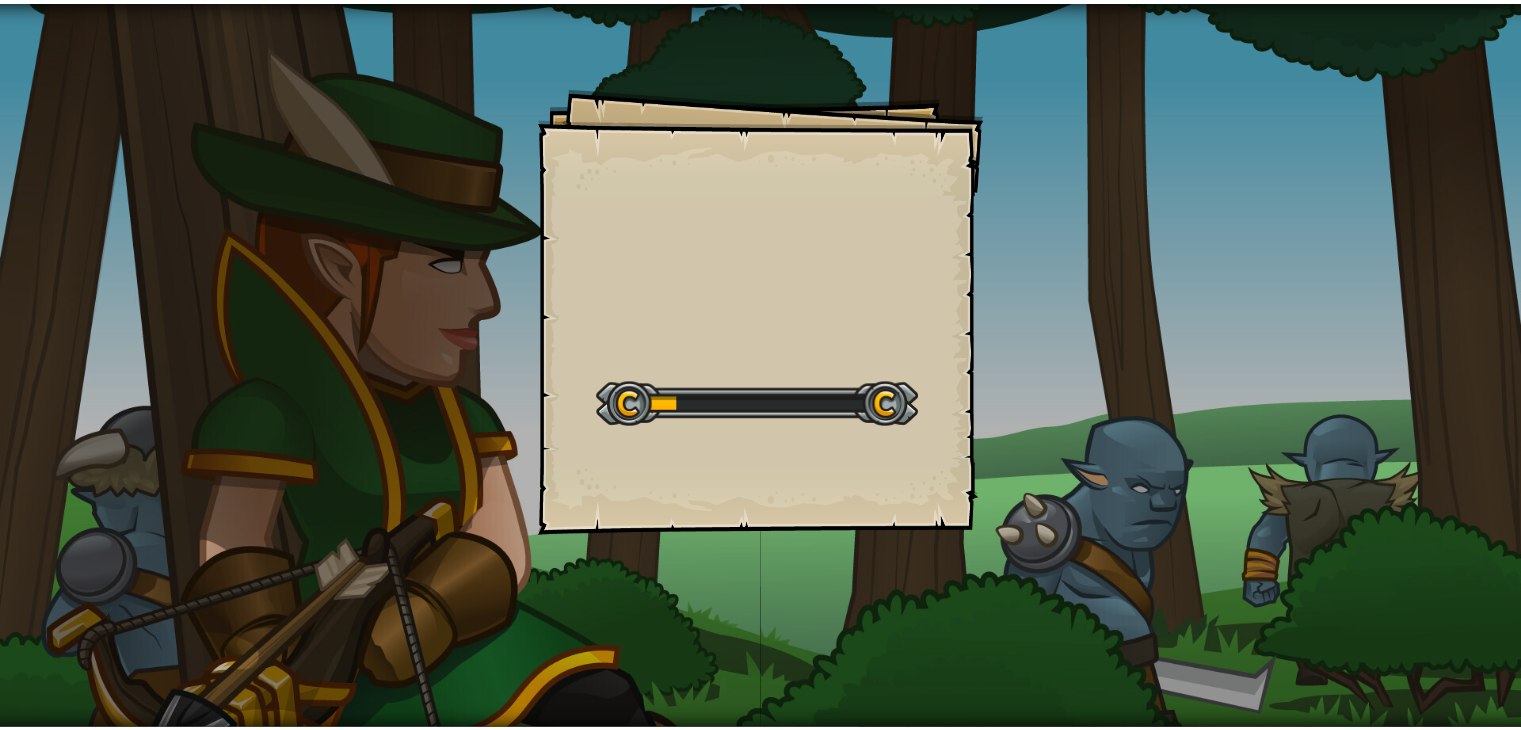 scroll, scrollTop: 0, scrollLeft: 0, axis: both 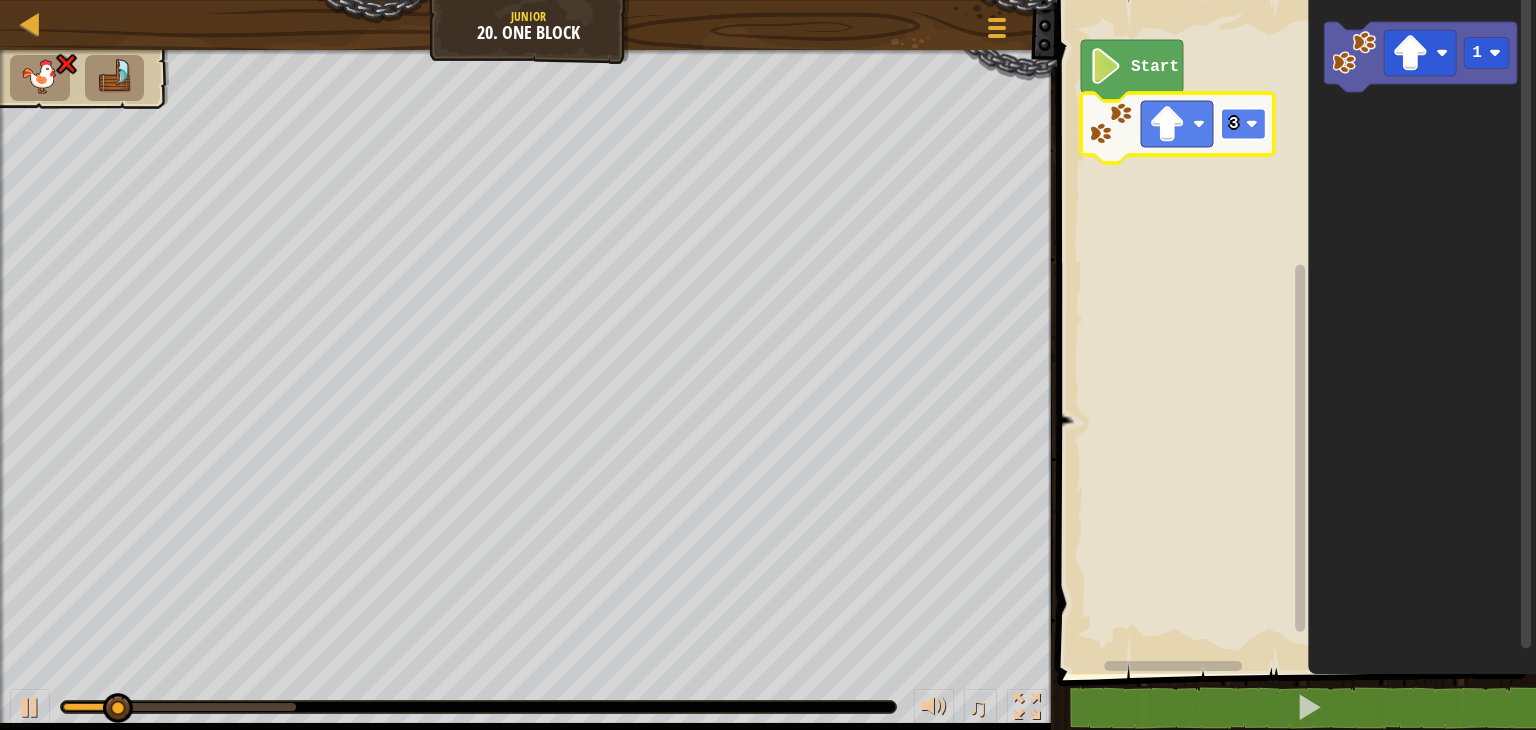 click on "3" 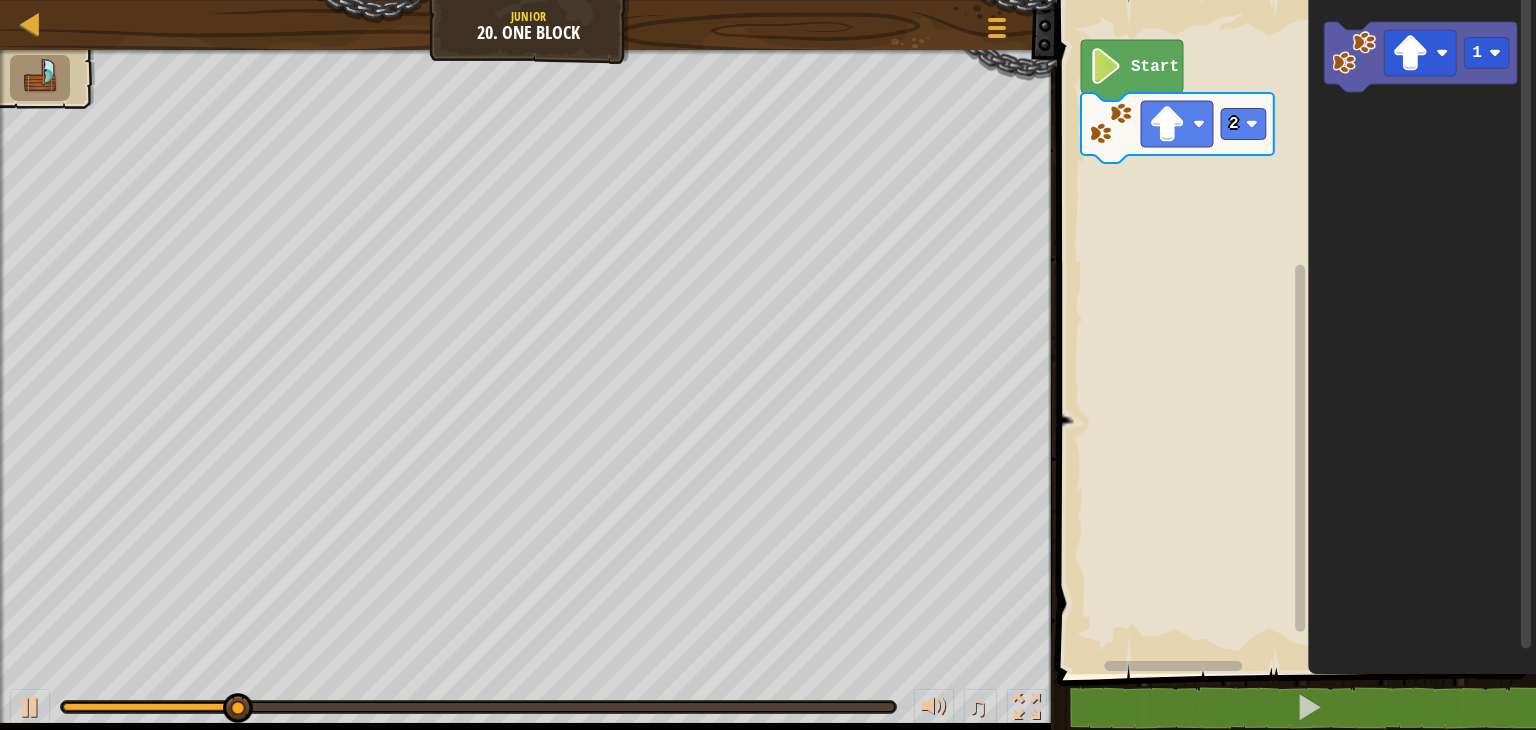 click on "Start 2 1" at bounding box center [1293, 332] 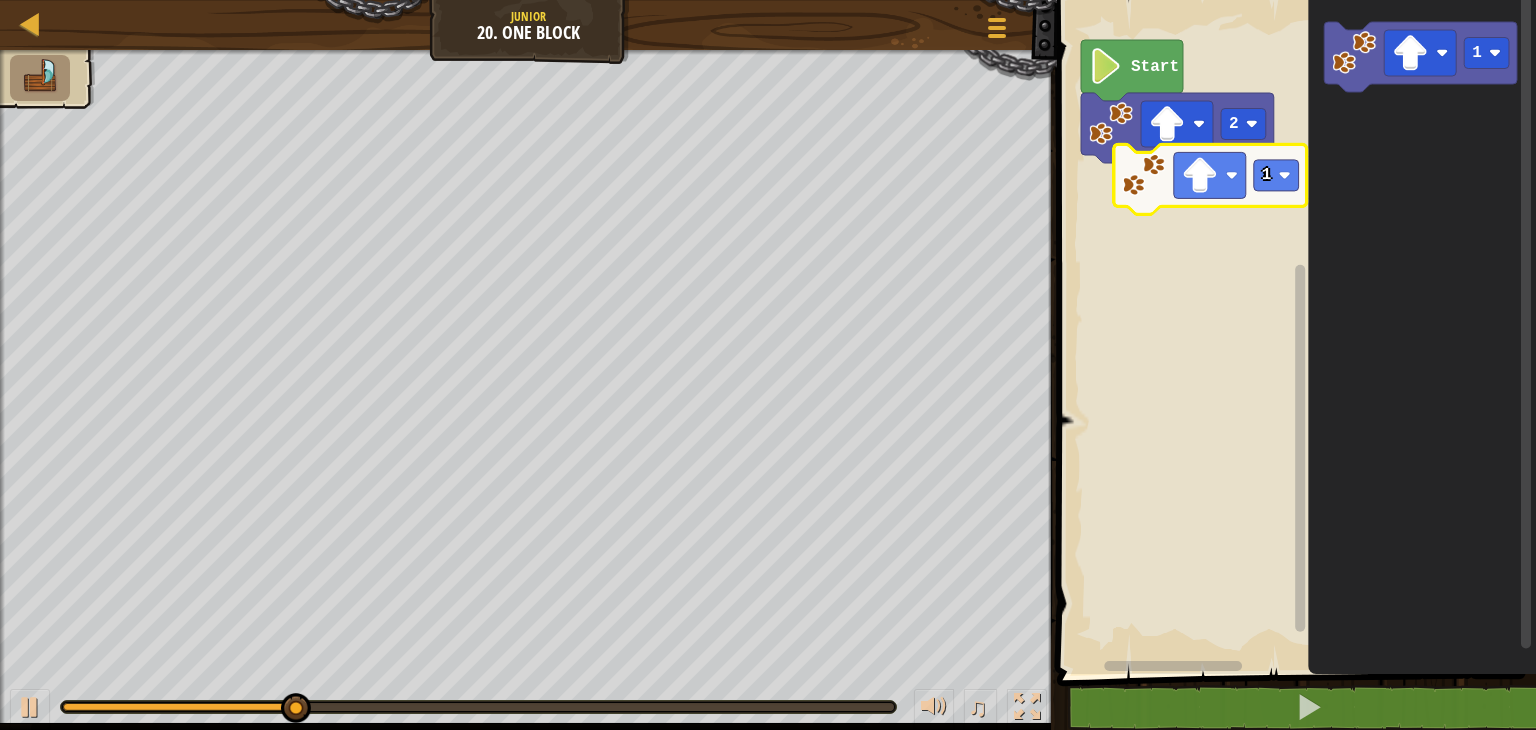 click on "Start 2 1 1" at bounding box center [1293, 332] 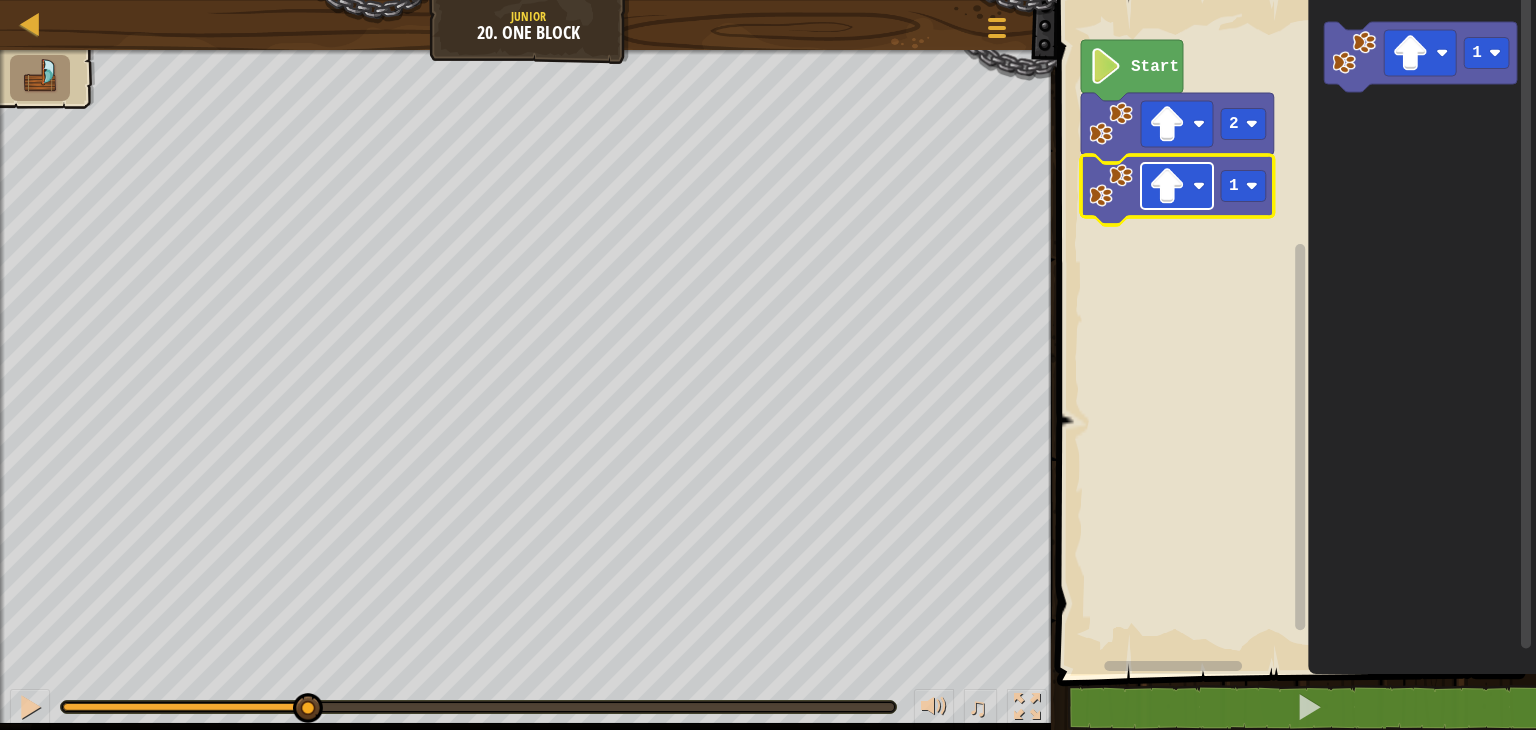 click 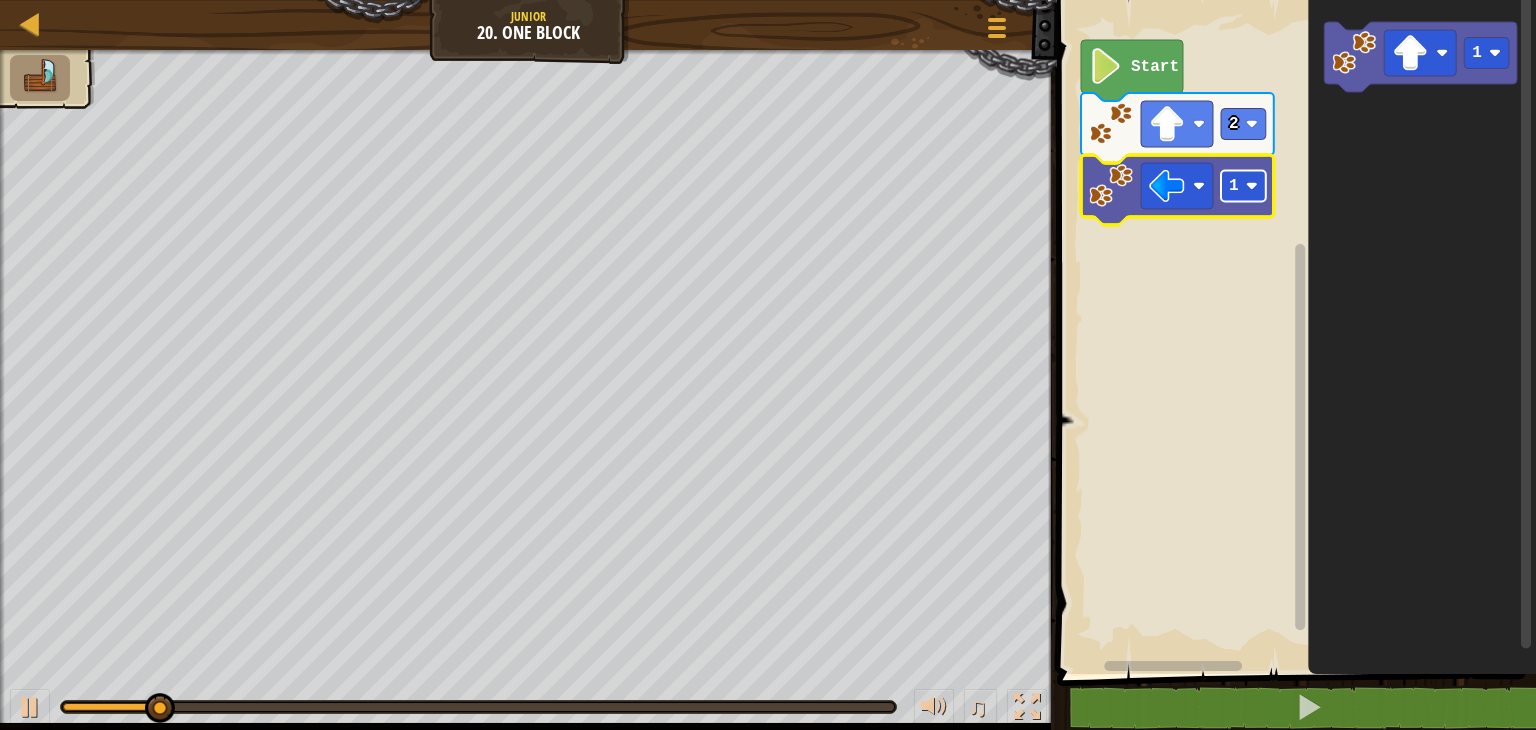 click 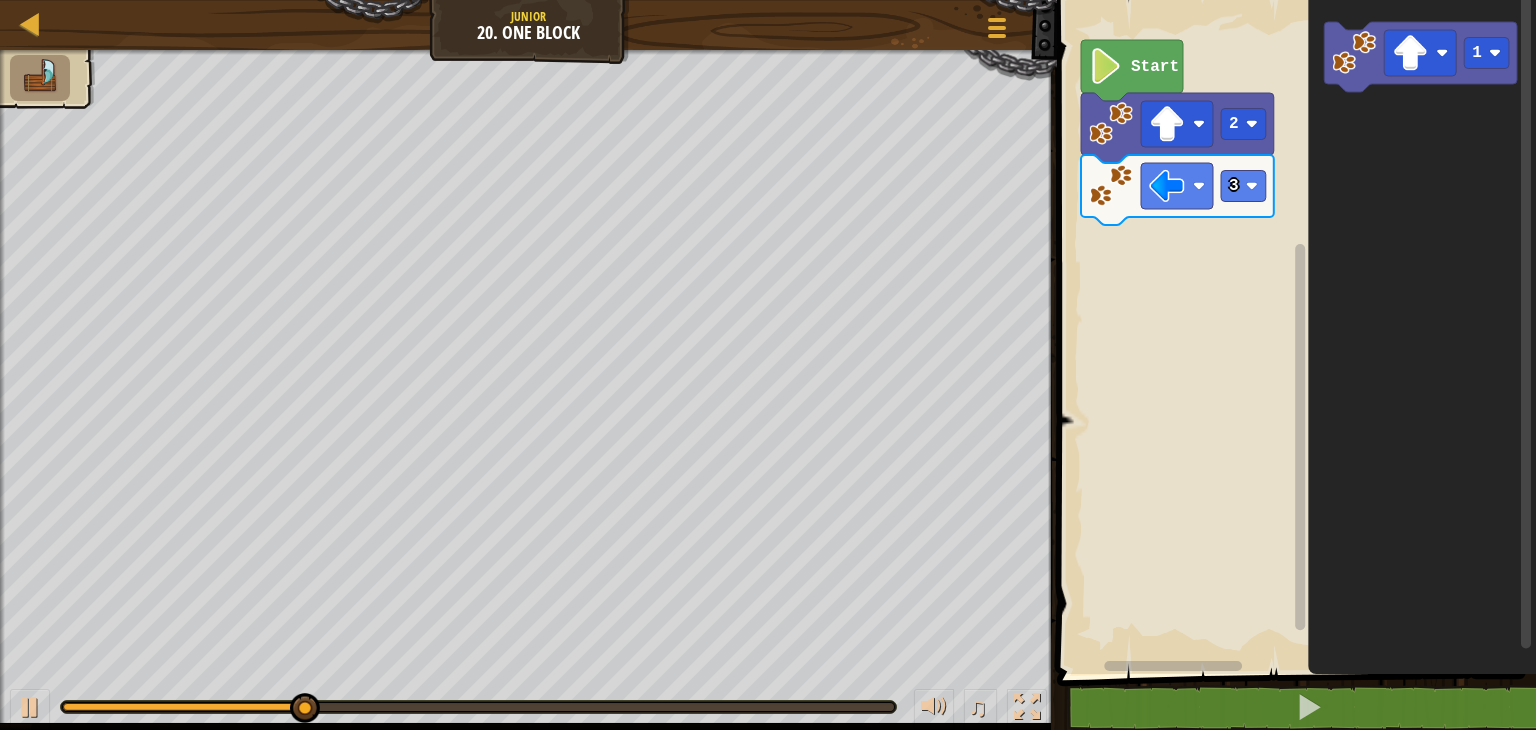 click on "Start 2 3 1" at bounding box center [1293, 332] 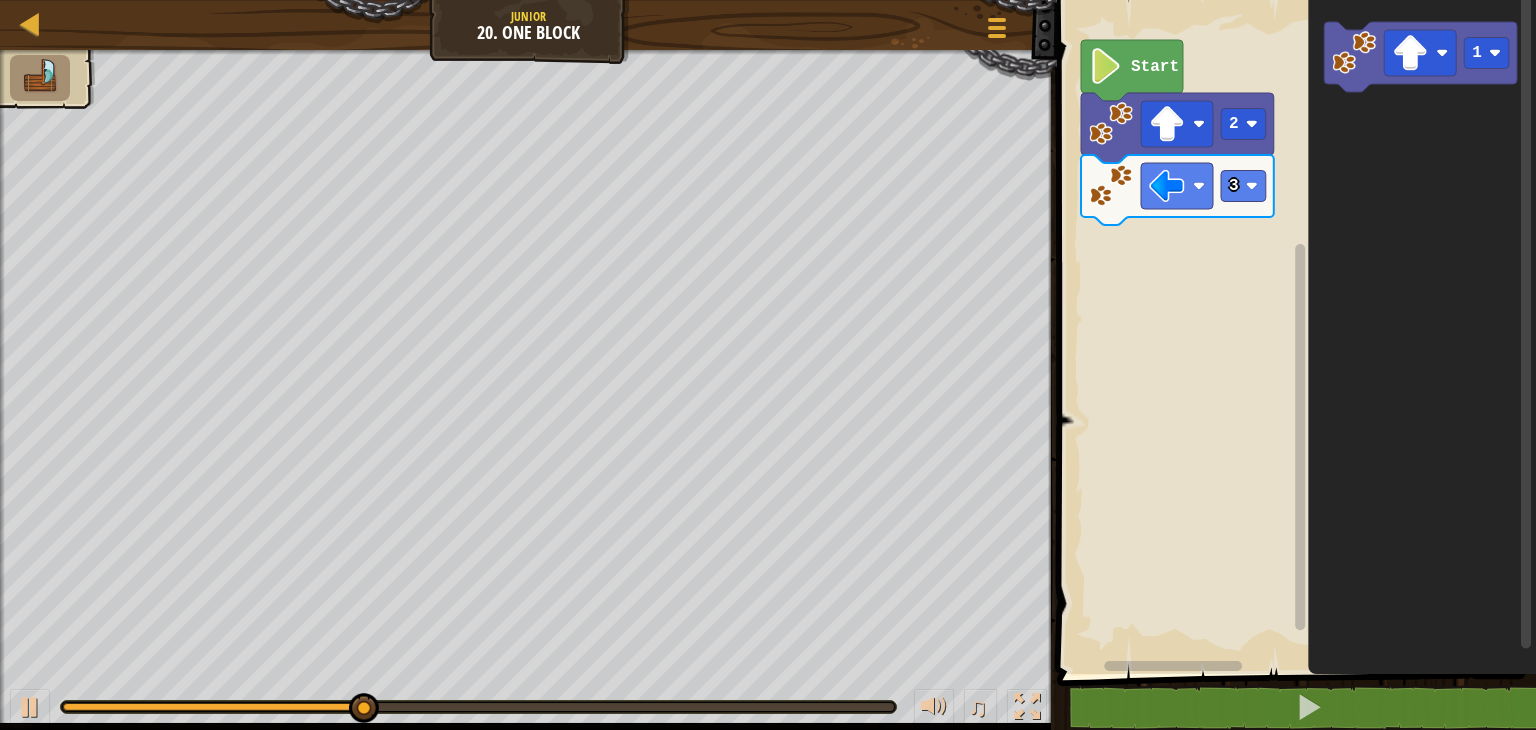 click on "Start 2 3 1" at bounding box center [1293, 332] 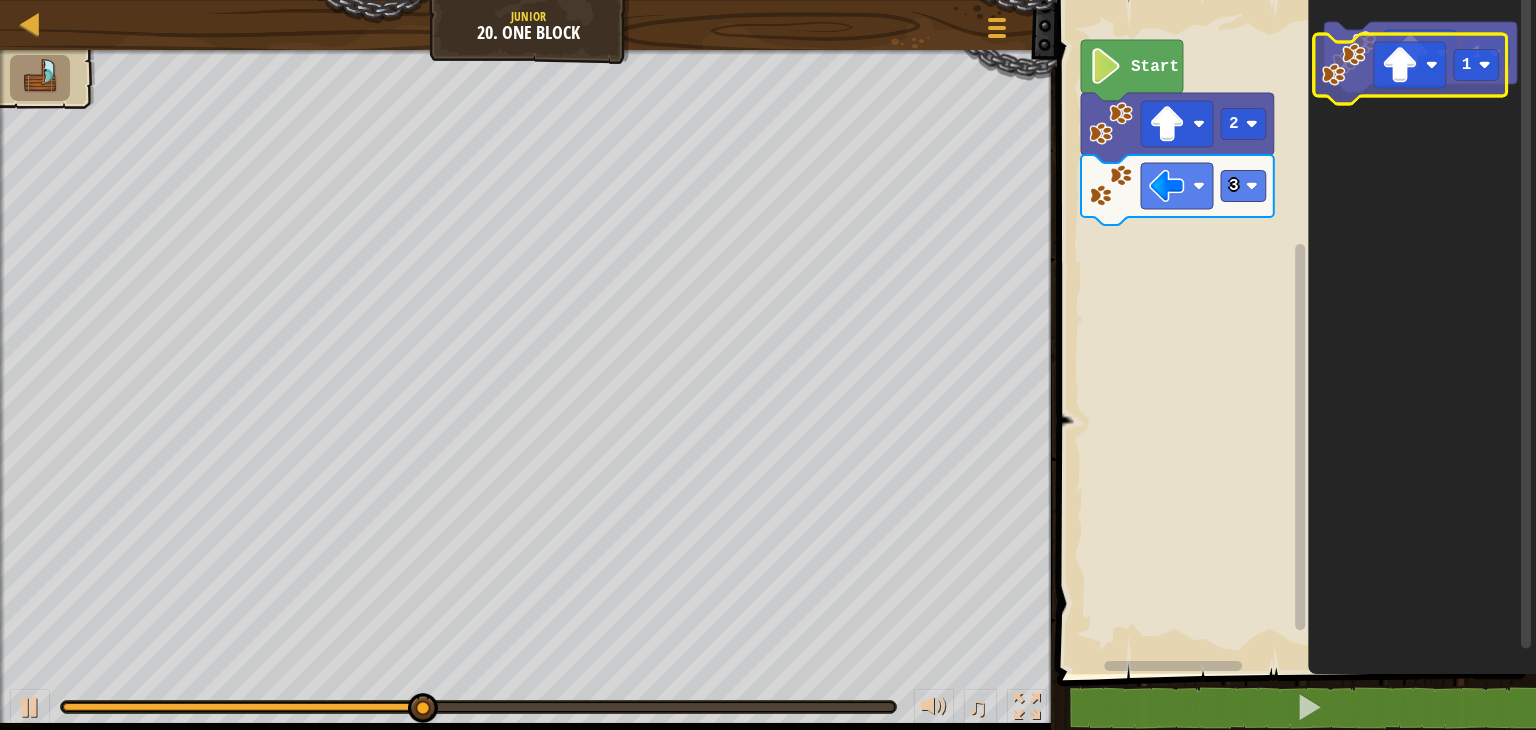 click 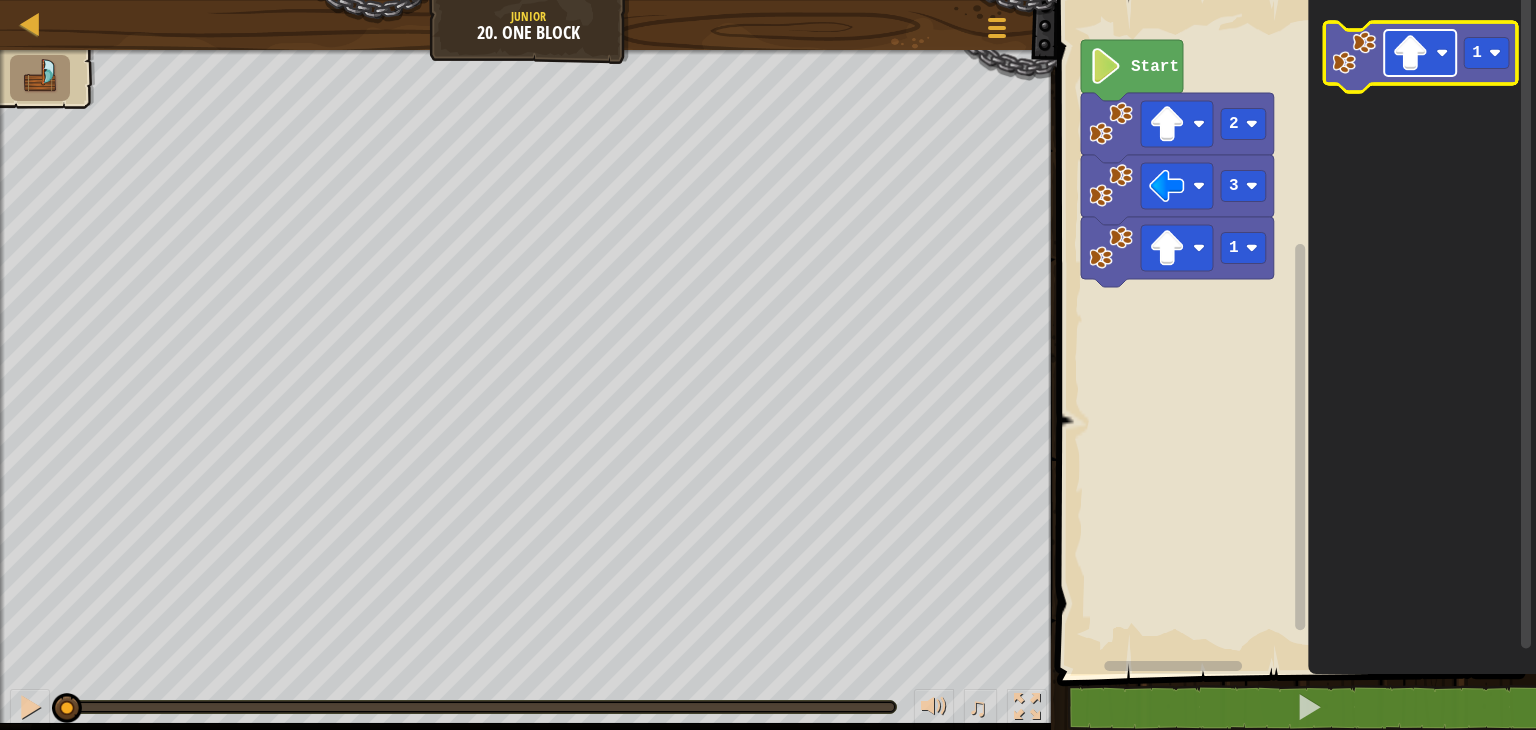 click 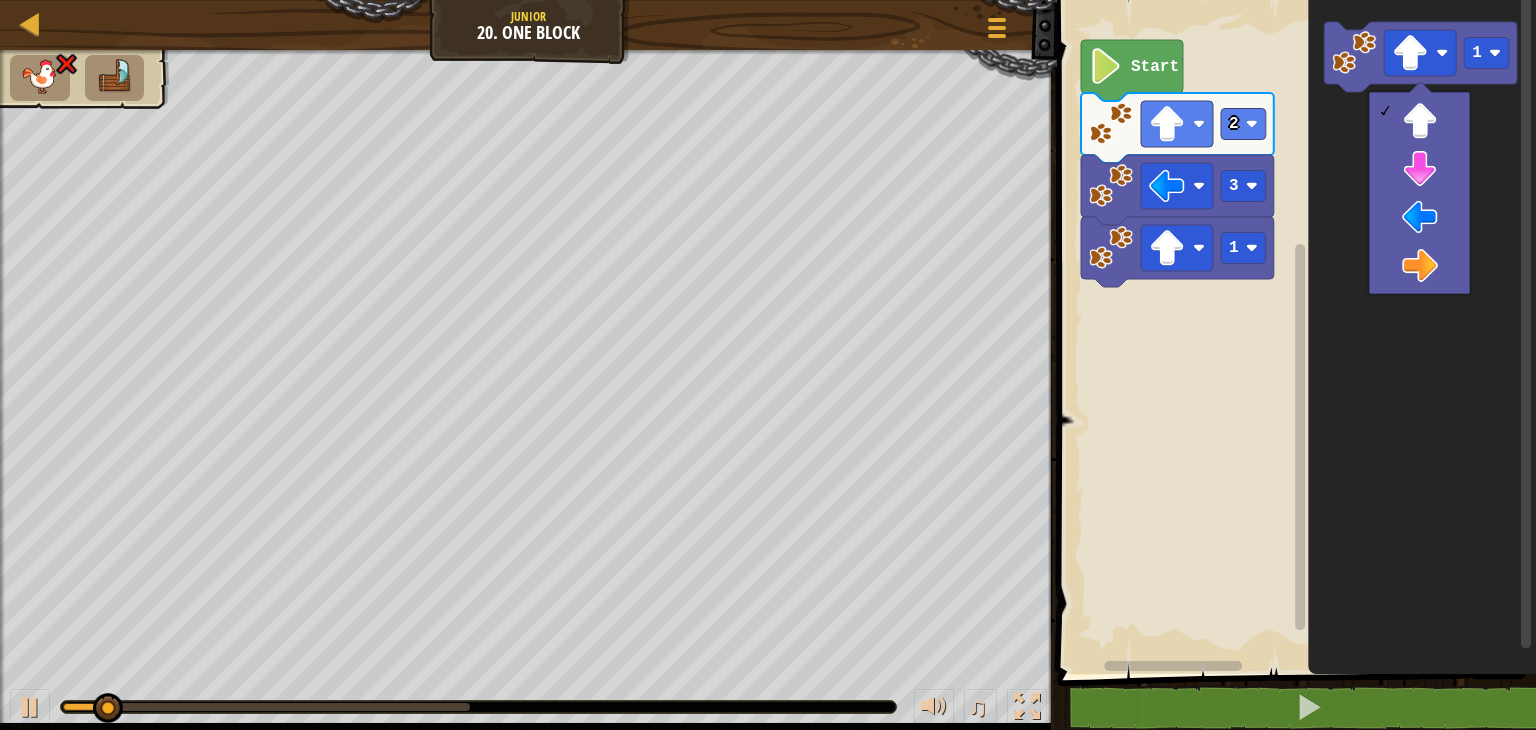 click 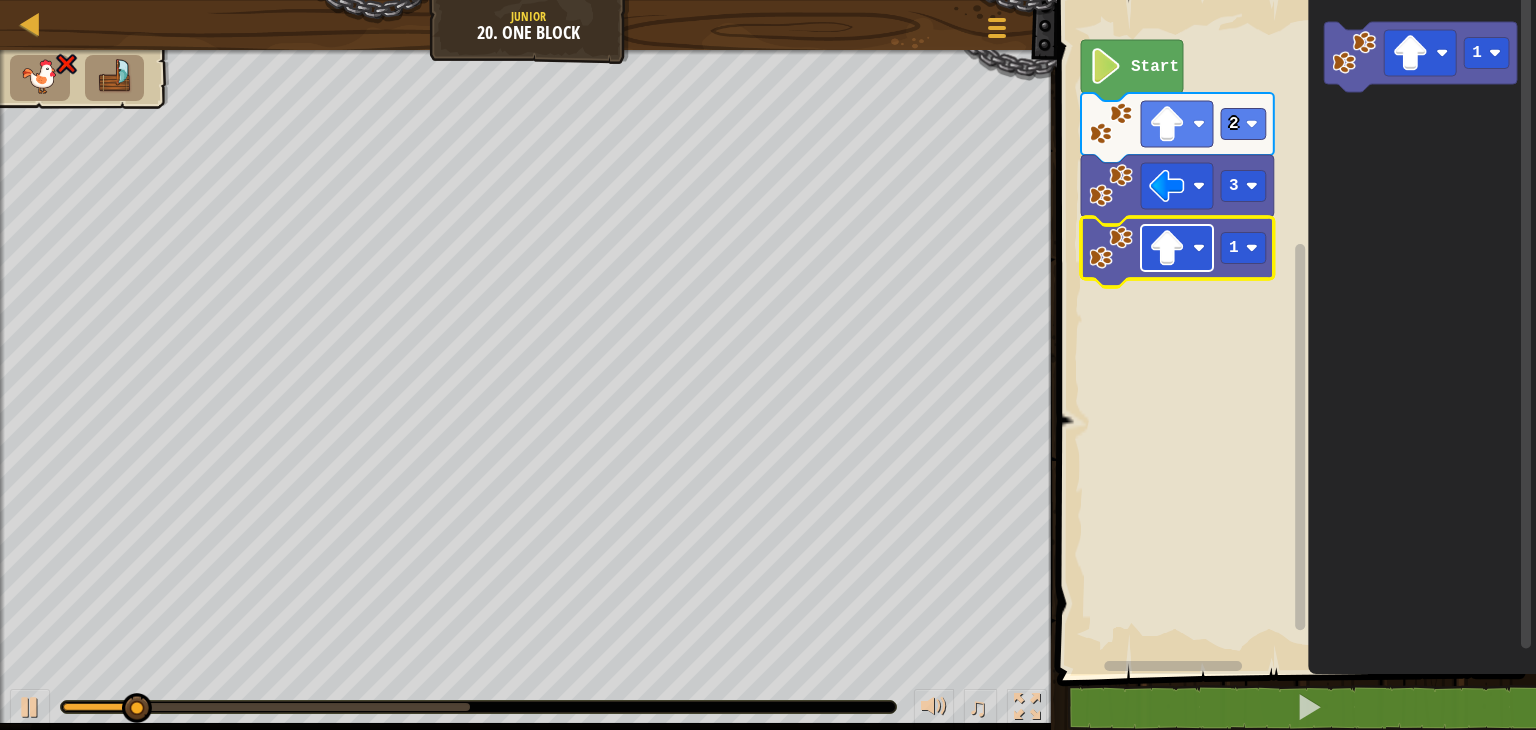 click 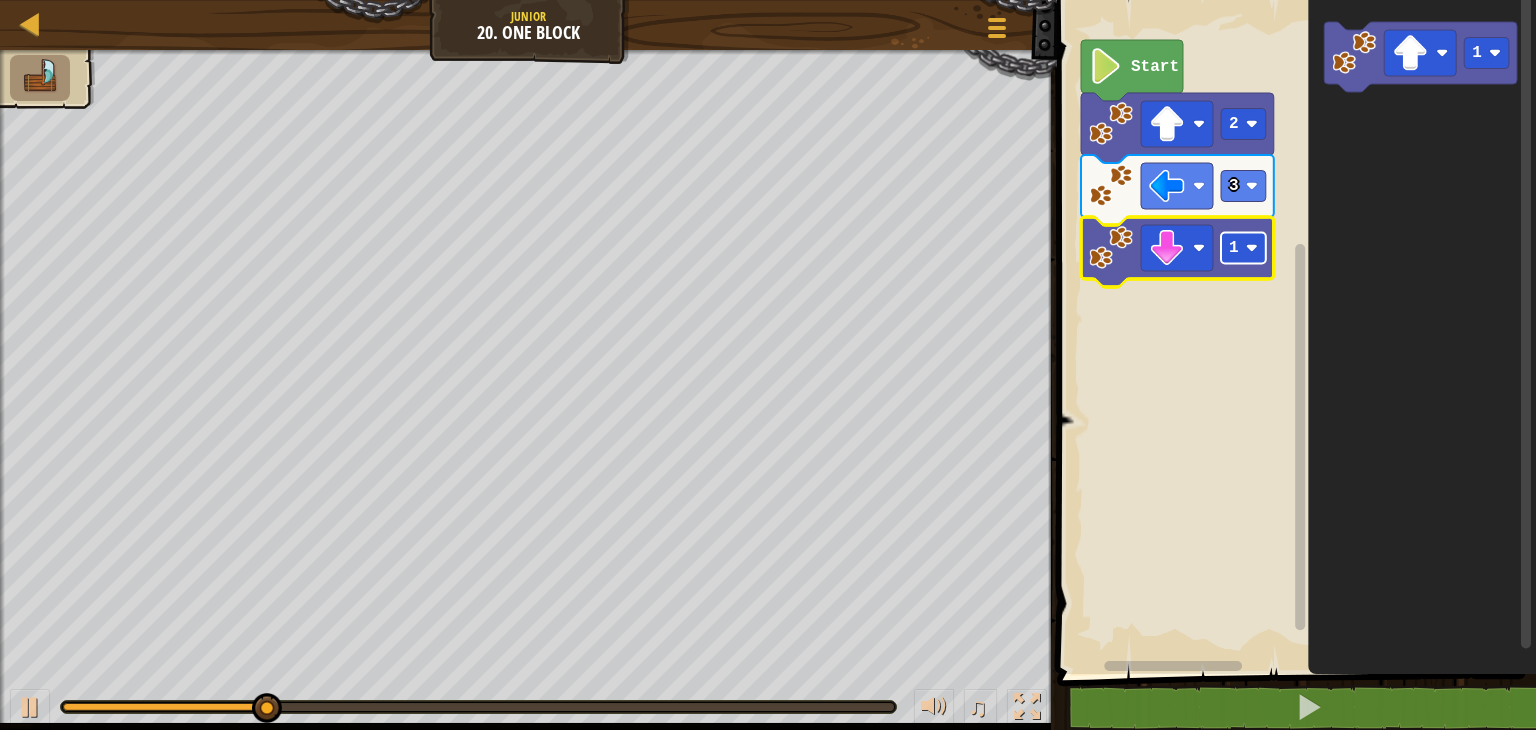 click 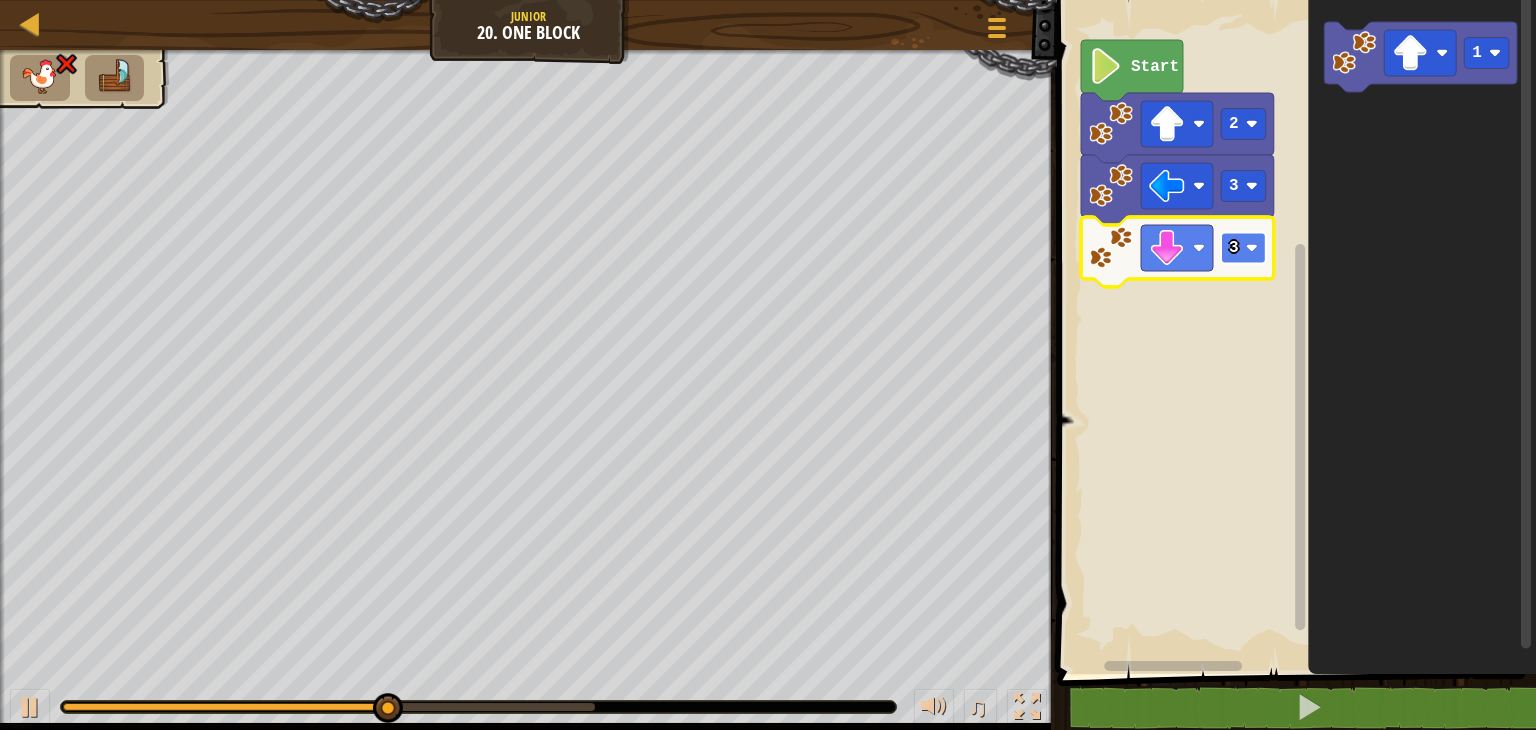 click 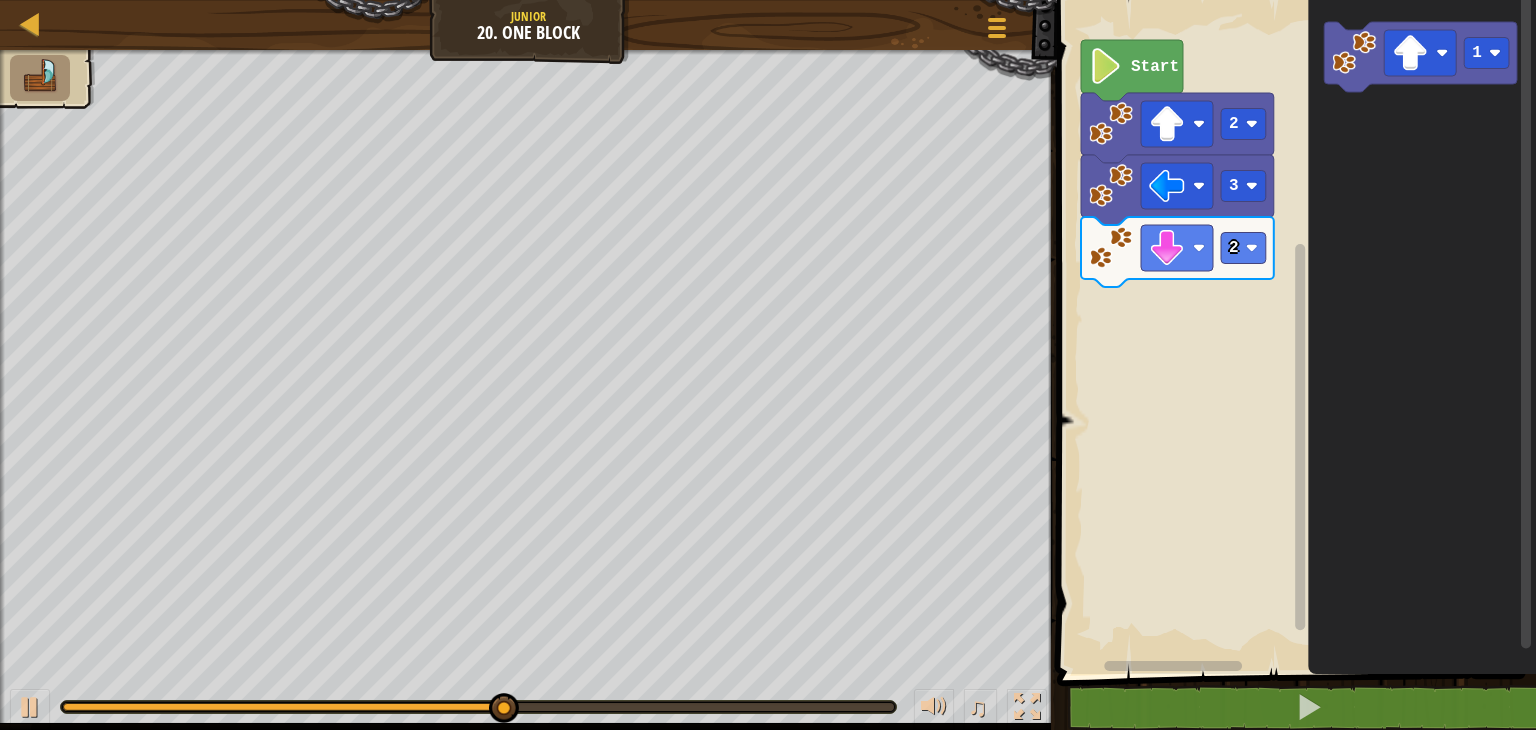 click on "Start 2 3 2 1" at bounding box center [1293, 332] 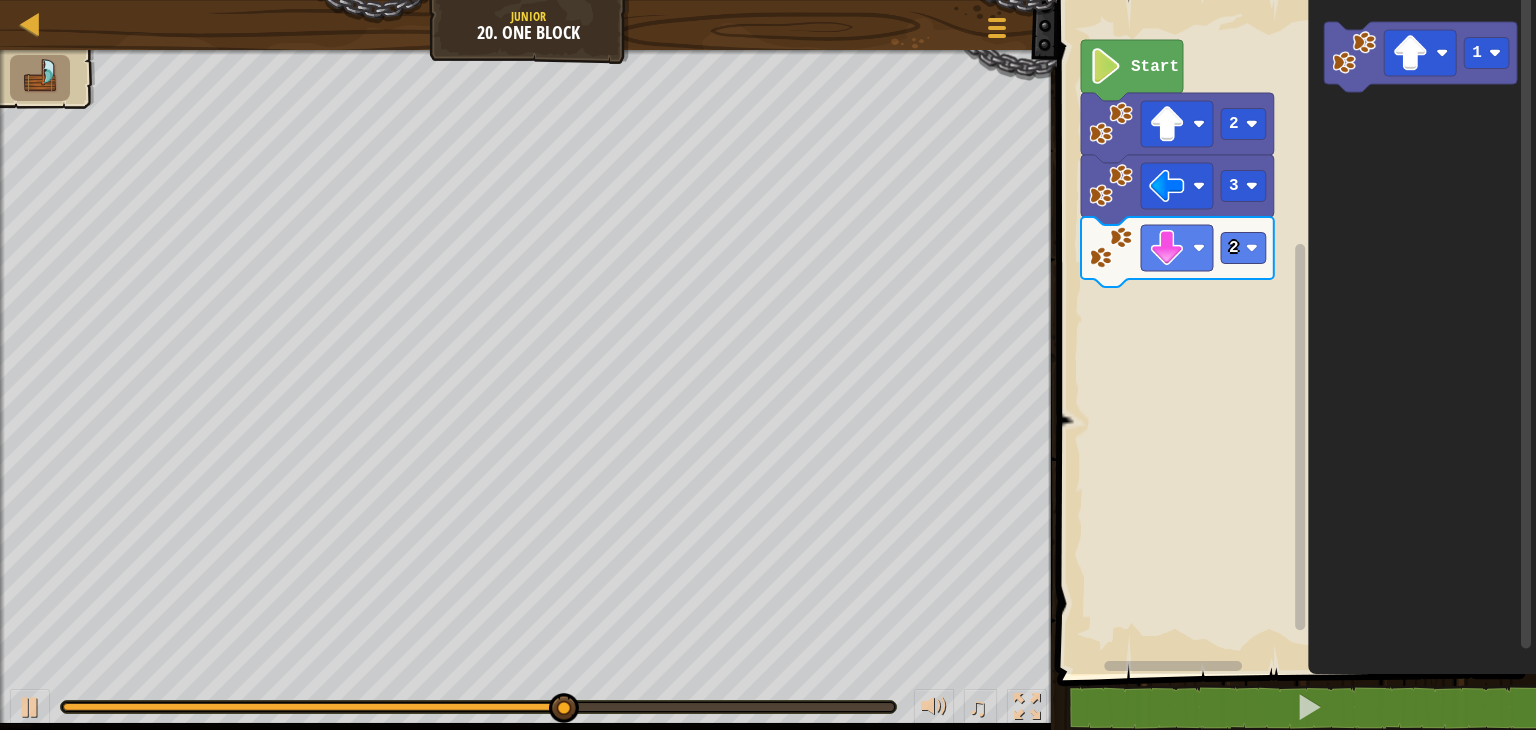 click on "1" 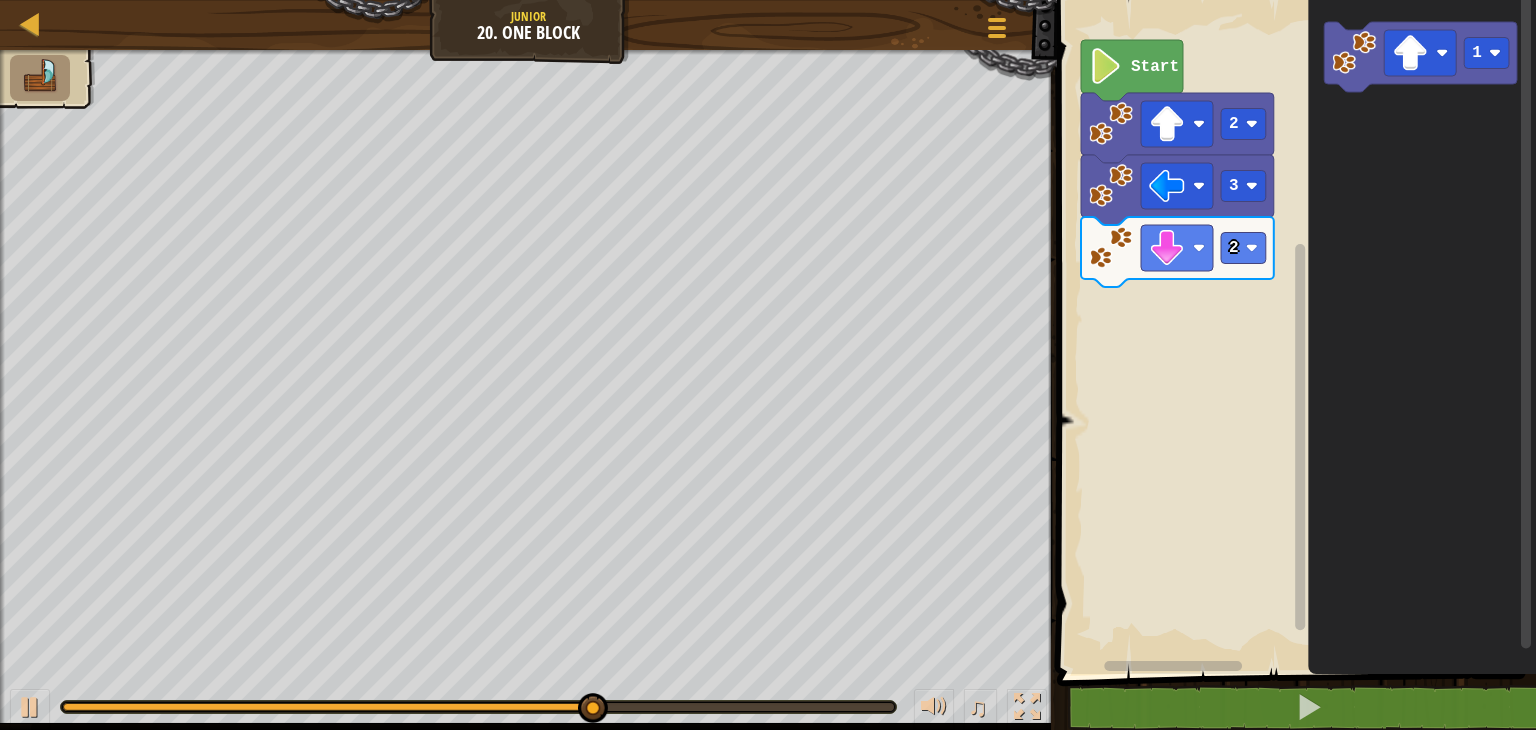 click on "1" 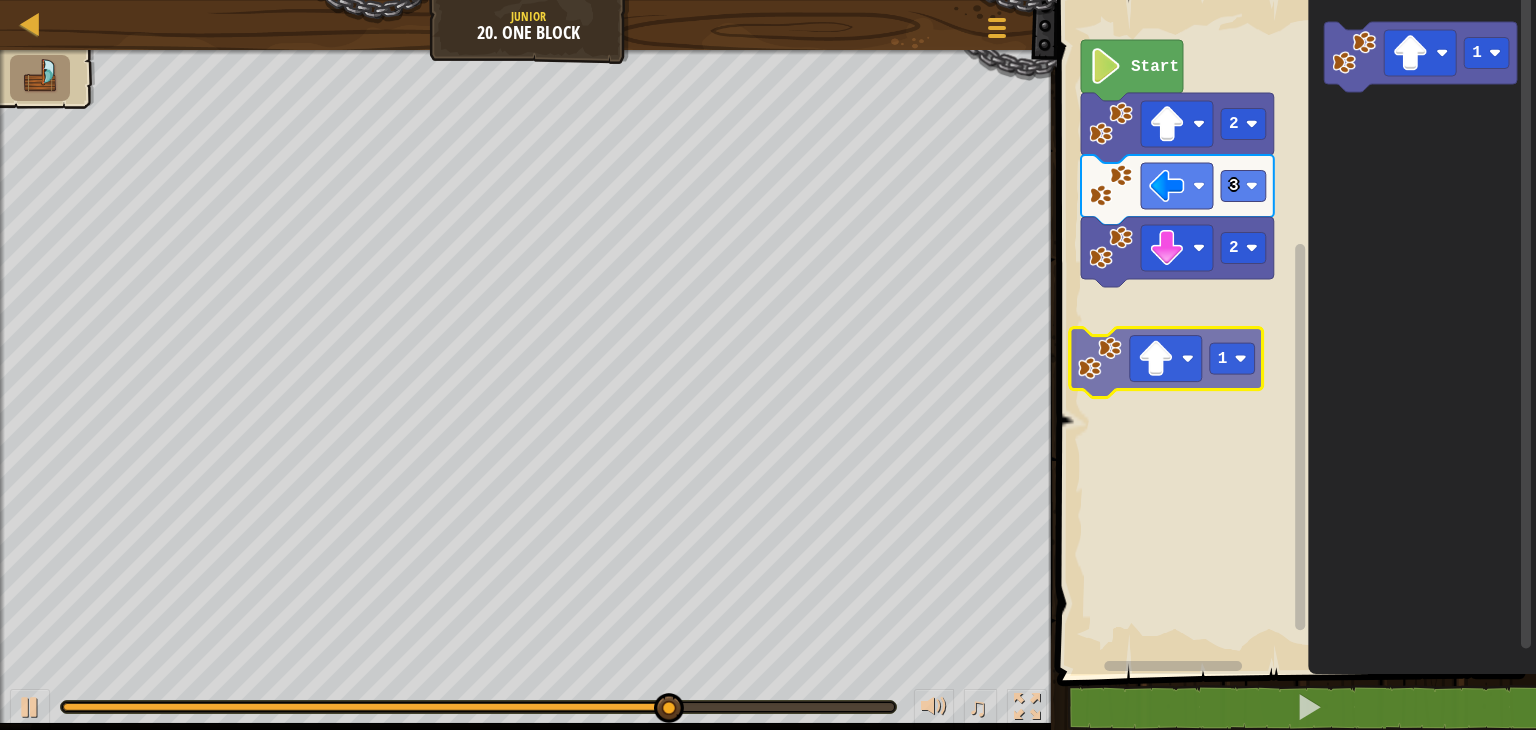 click on "Start [NUMBER] [NUMBER] [NUMBER] [NUMBER] [NUMBER] [NUMBER]" at bounding box center (1293, 332) 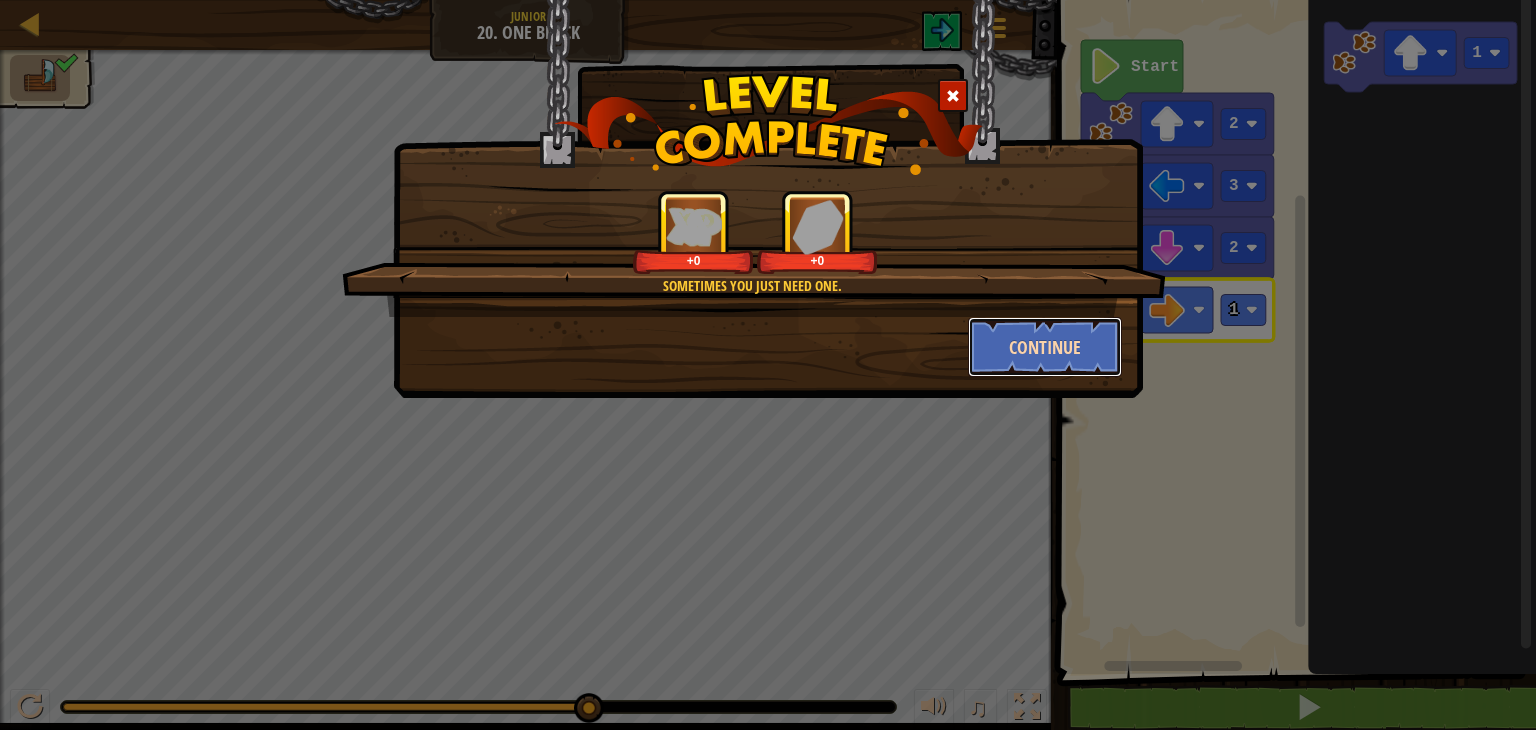click on "Continue" at bounding box center (1045, 347) 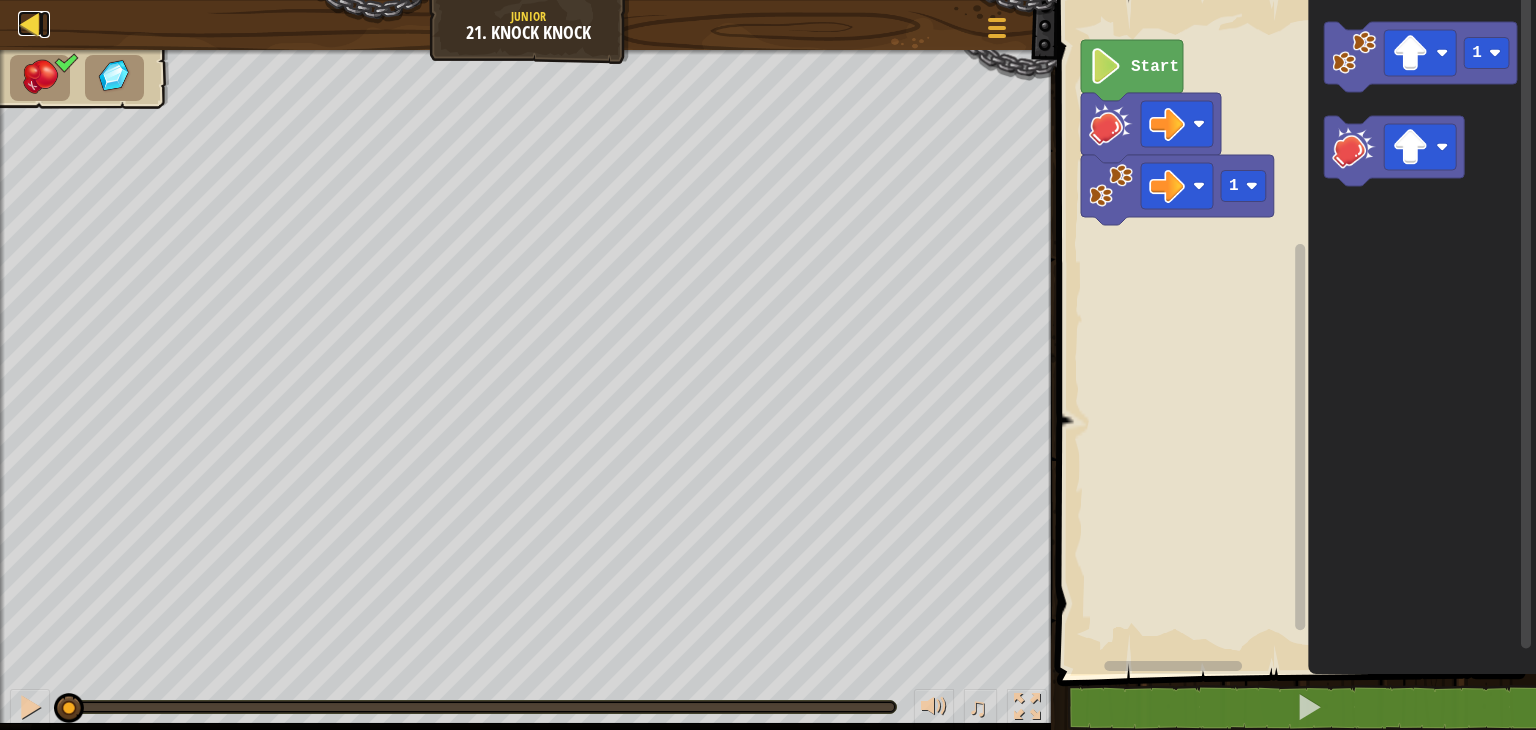 click at bounding box center (30, 23) 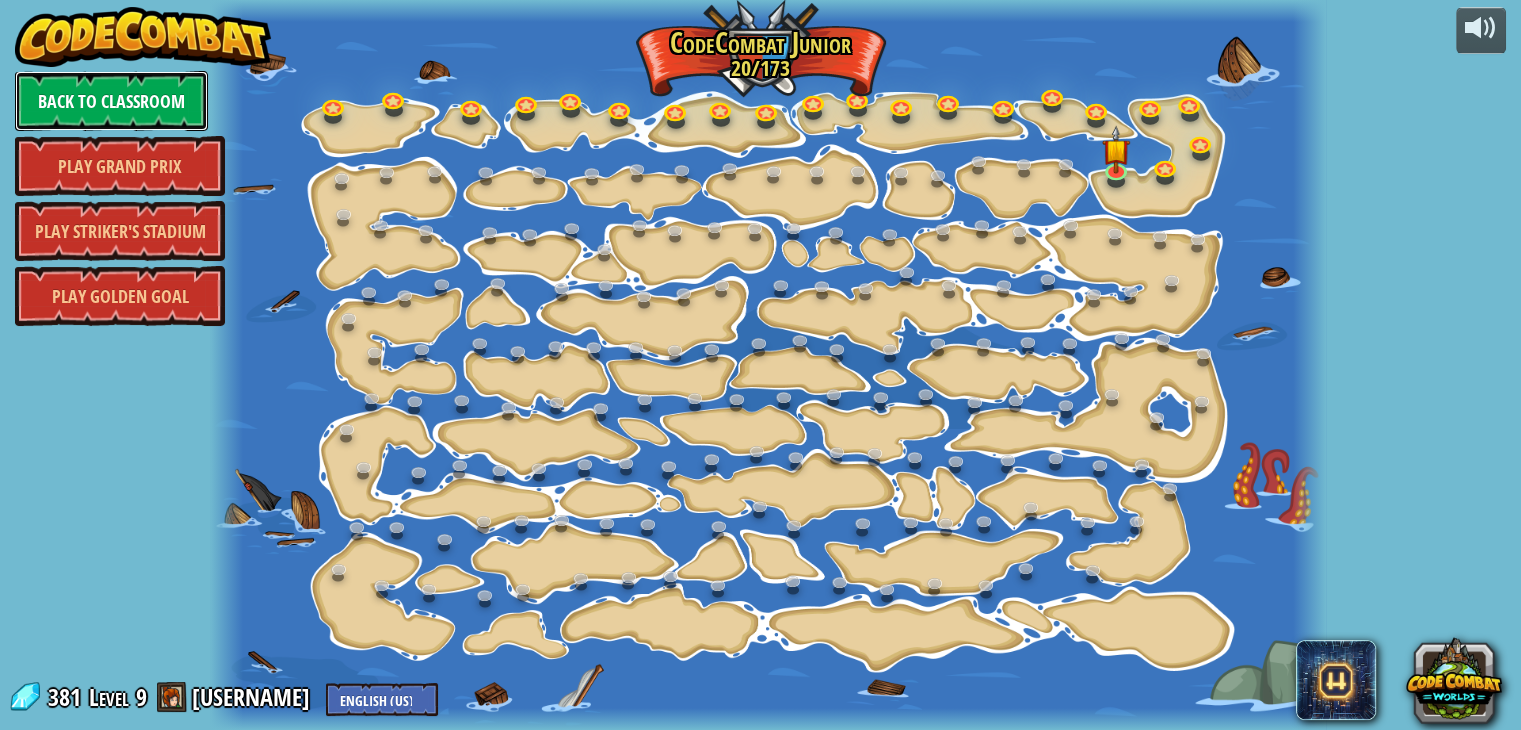 drag, startPoint x: 39, startPoint y: 16, endPoint x: 135, endPoint y: 113, distance: 136.47343 